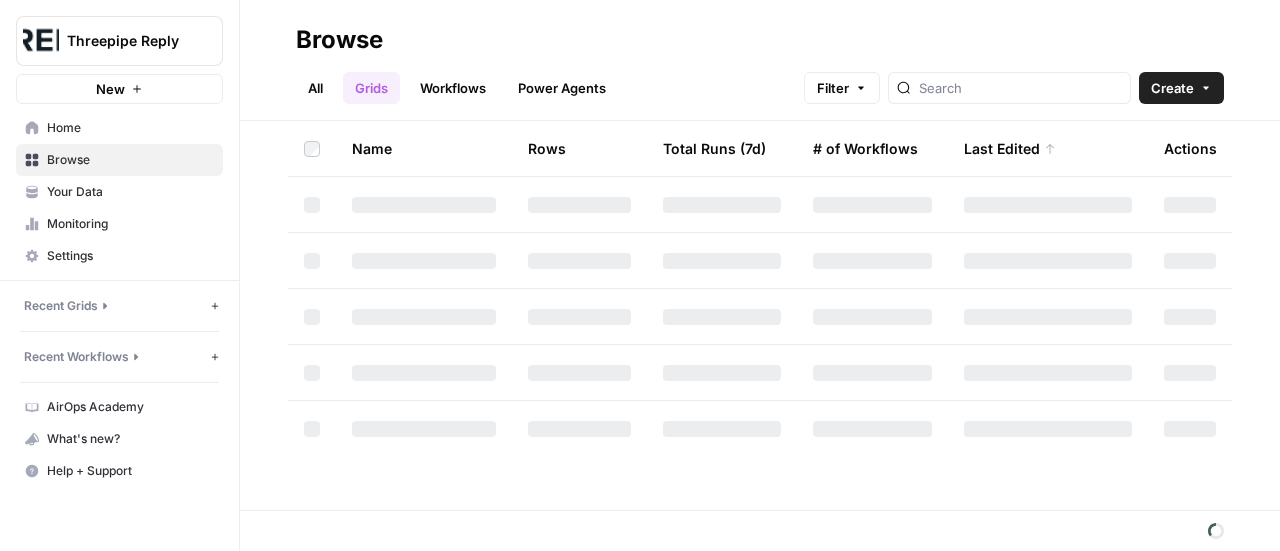 scroll, scrollTop: 0, scrollLeft: 0, axis: both 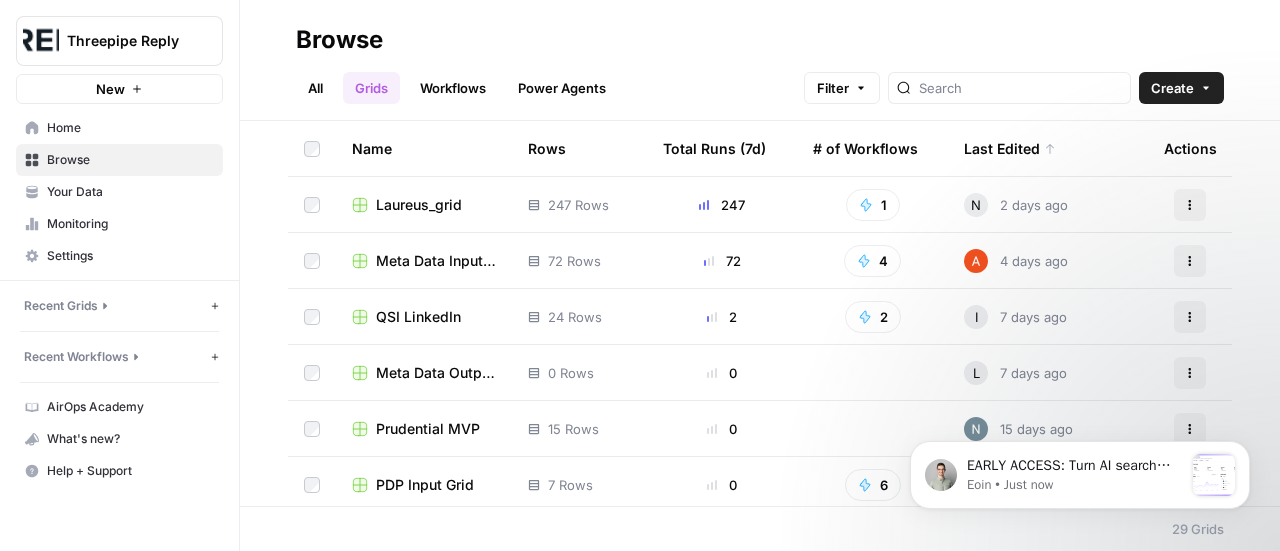 click on "Prudential MVP" at bounding box center [428, 429] 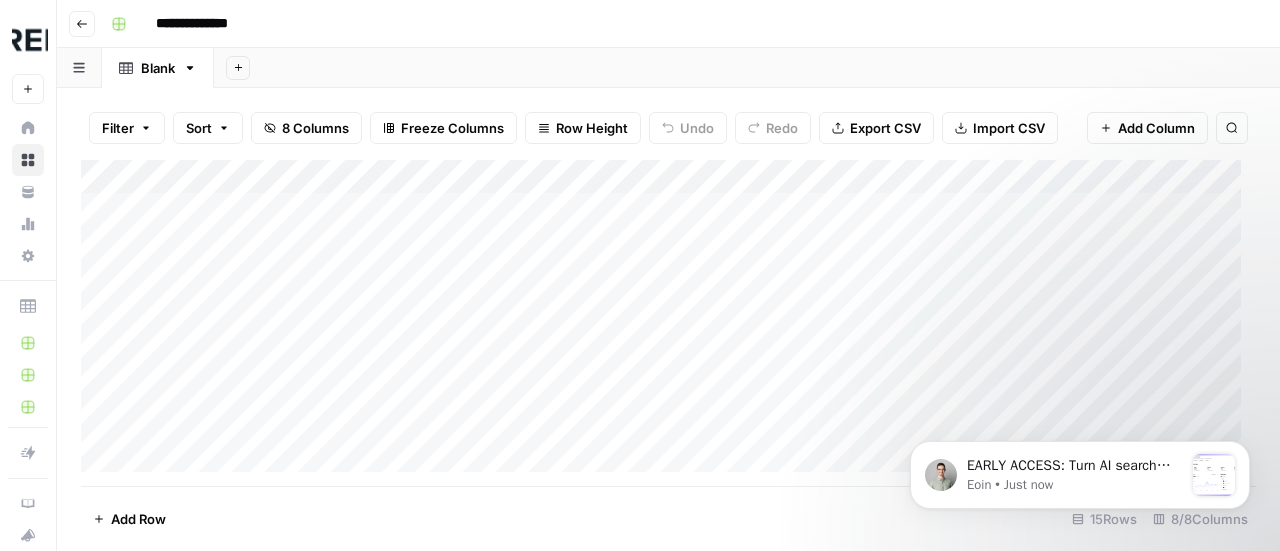 click on "Add Column" at bounding box center (668, 323) 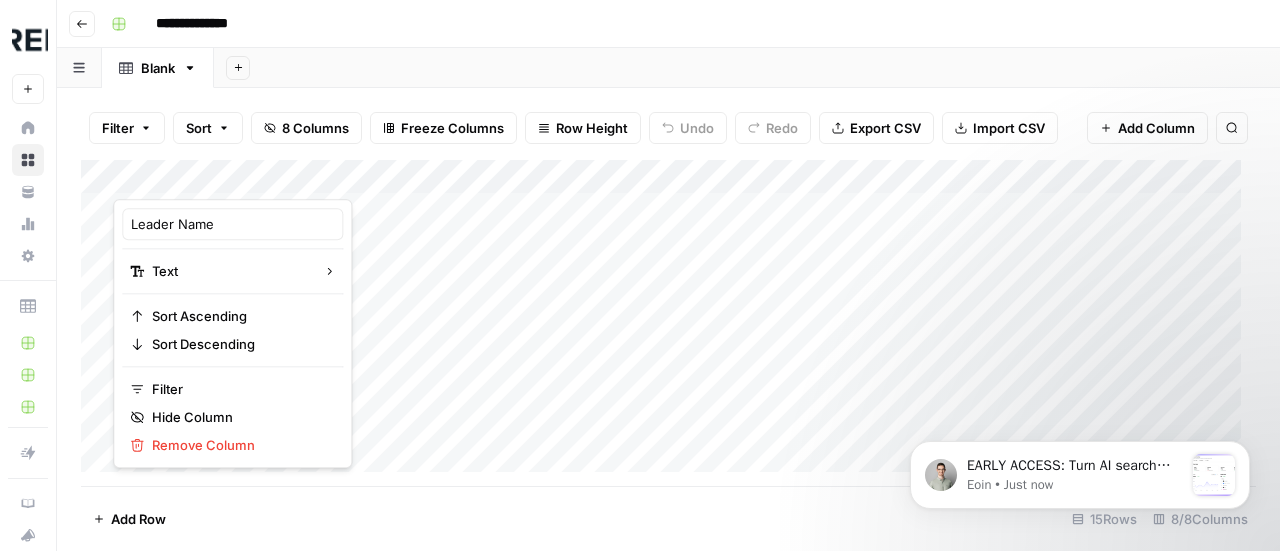click at bounding box center [191, 179] 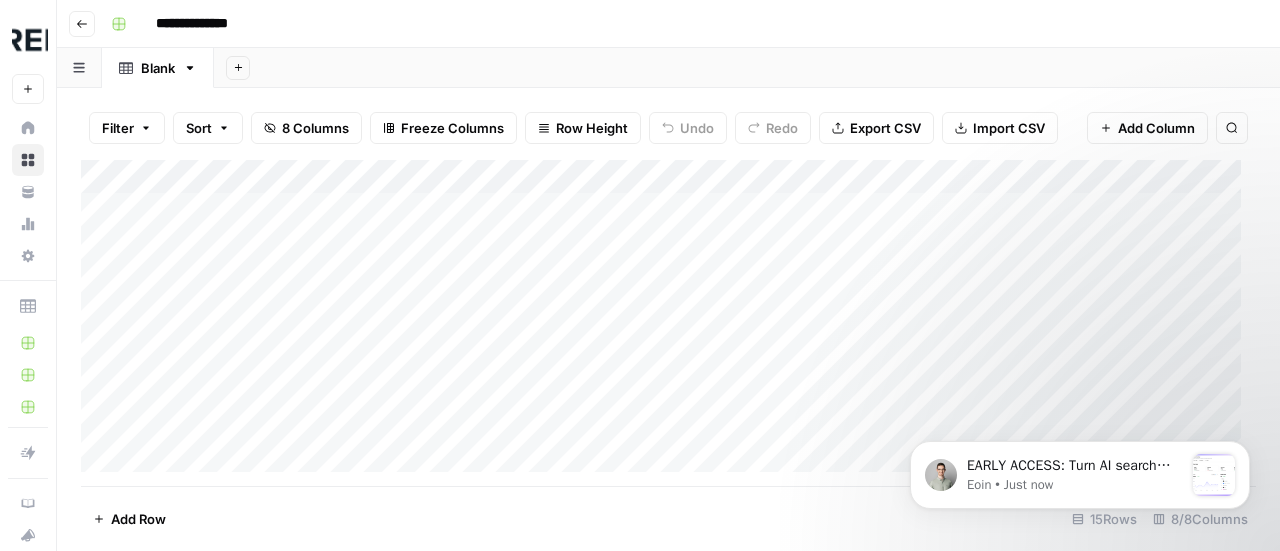 click on "**********" at bounding box center [668, 24] 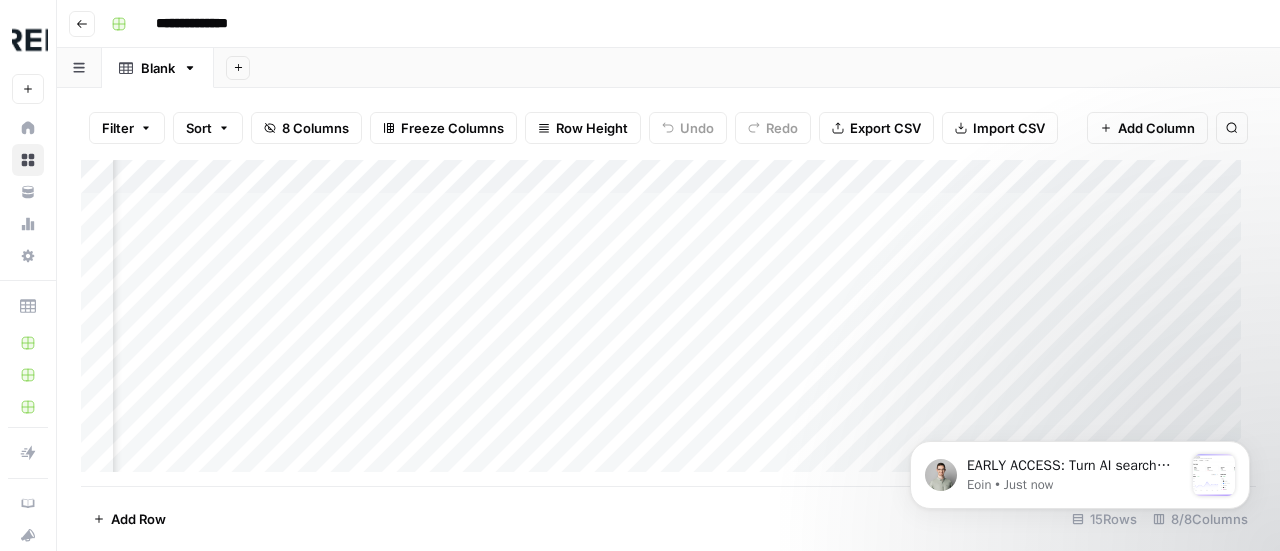 scroll, scrollTop: 0, scrollLeft: 0, axis: both 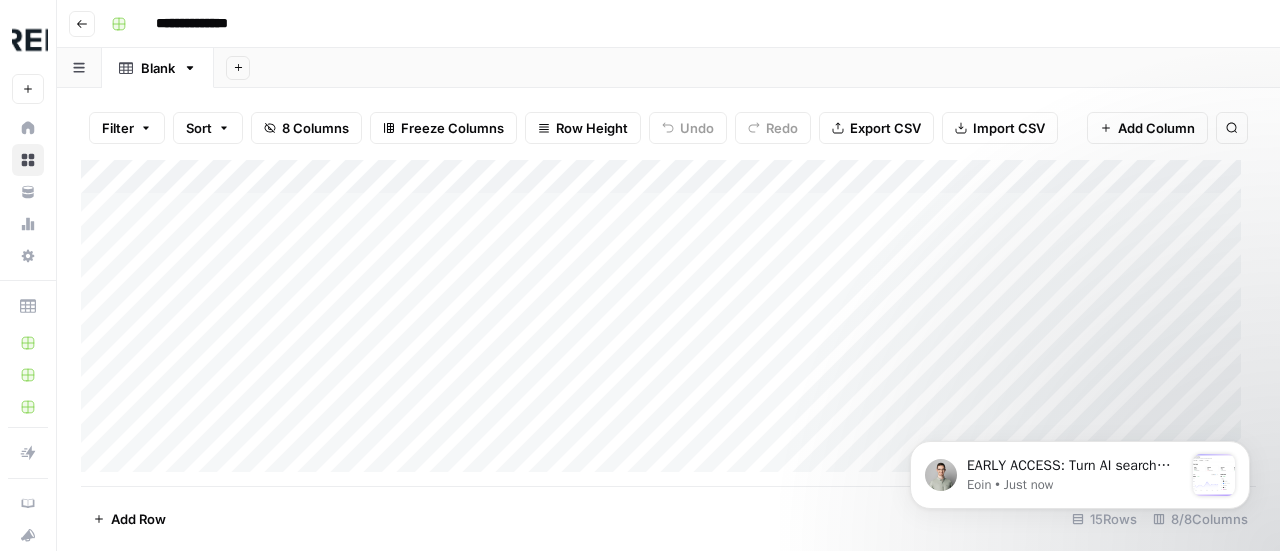 click on "Add Column" at bounding box center [668, 323] 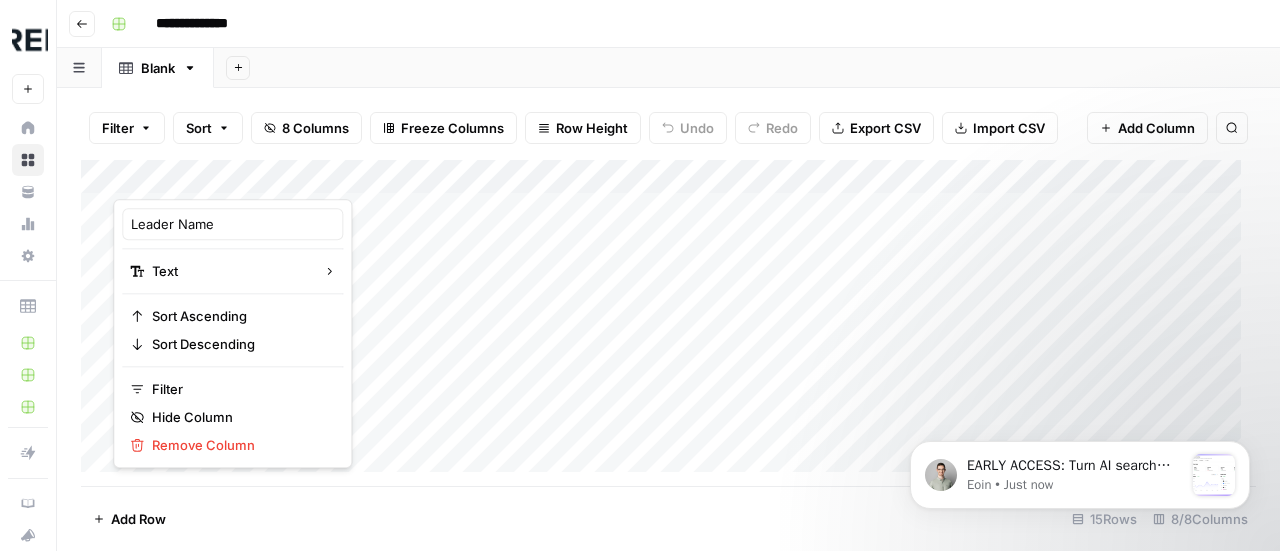 click at bounding box center [191, 179] 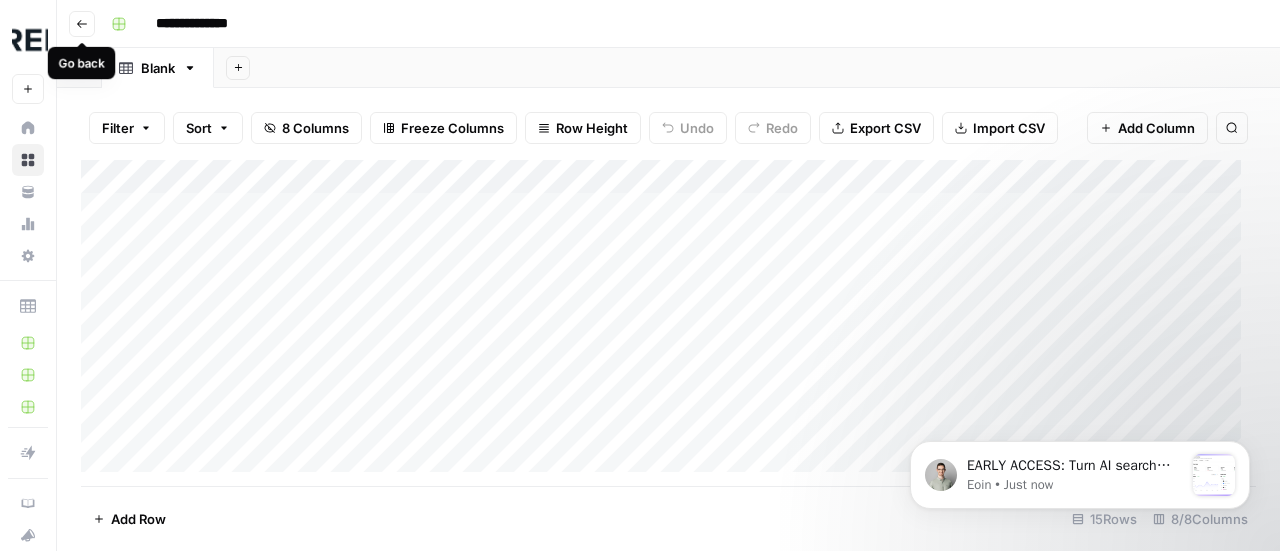 click on "Go back" at bounding box center (82, 24) 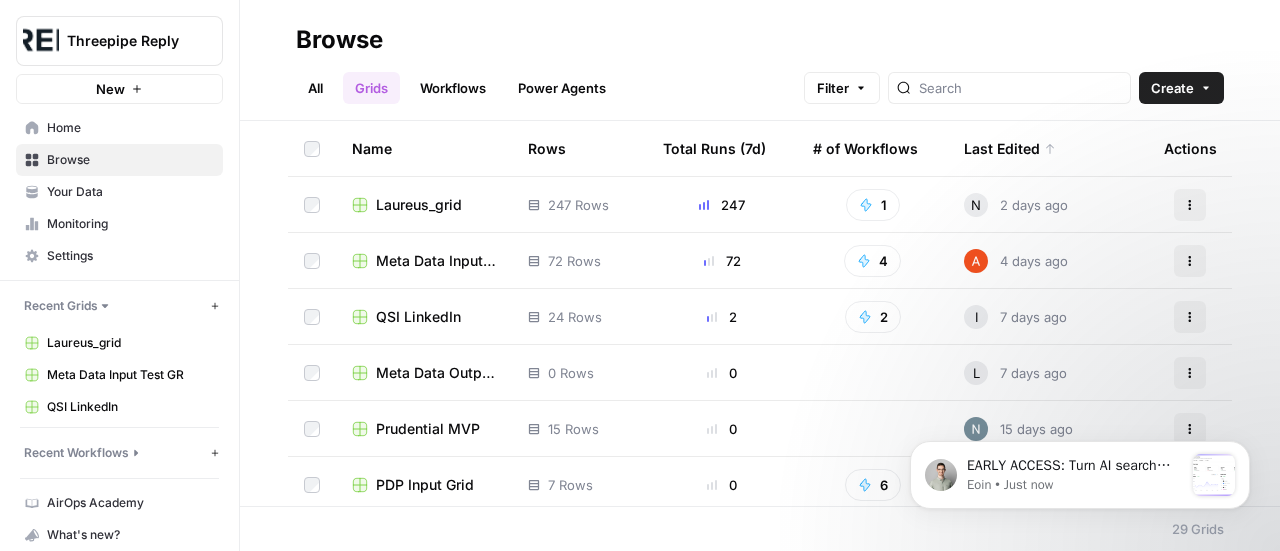 click 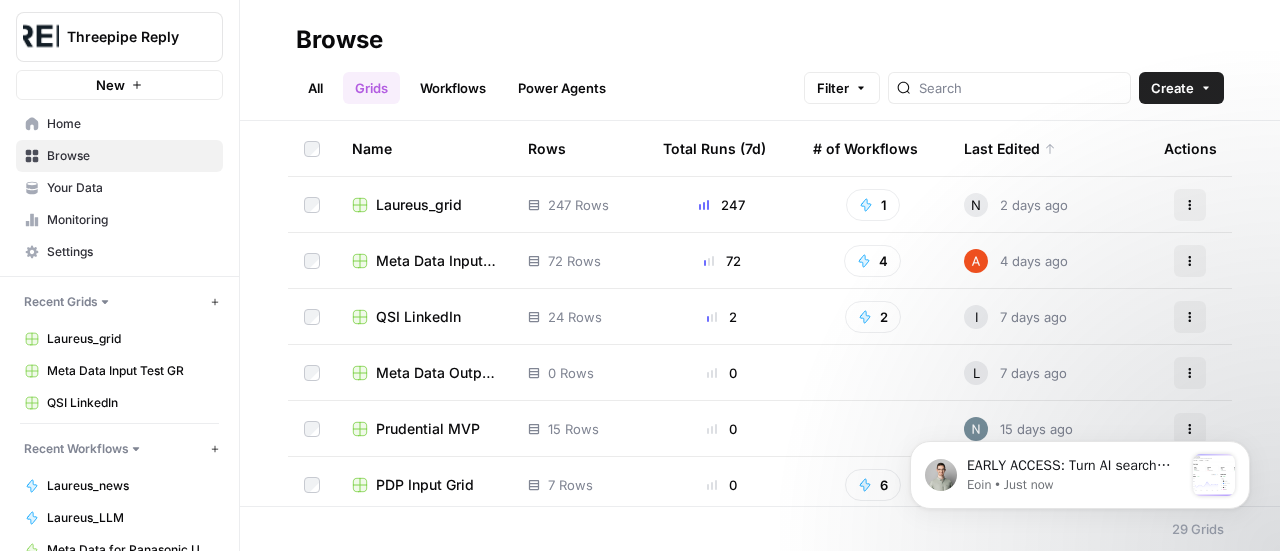 scroll, scrollTop: 0, scrollLeft: 0, axis: both 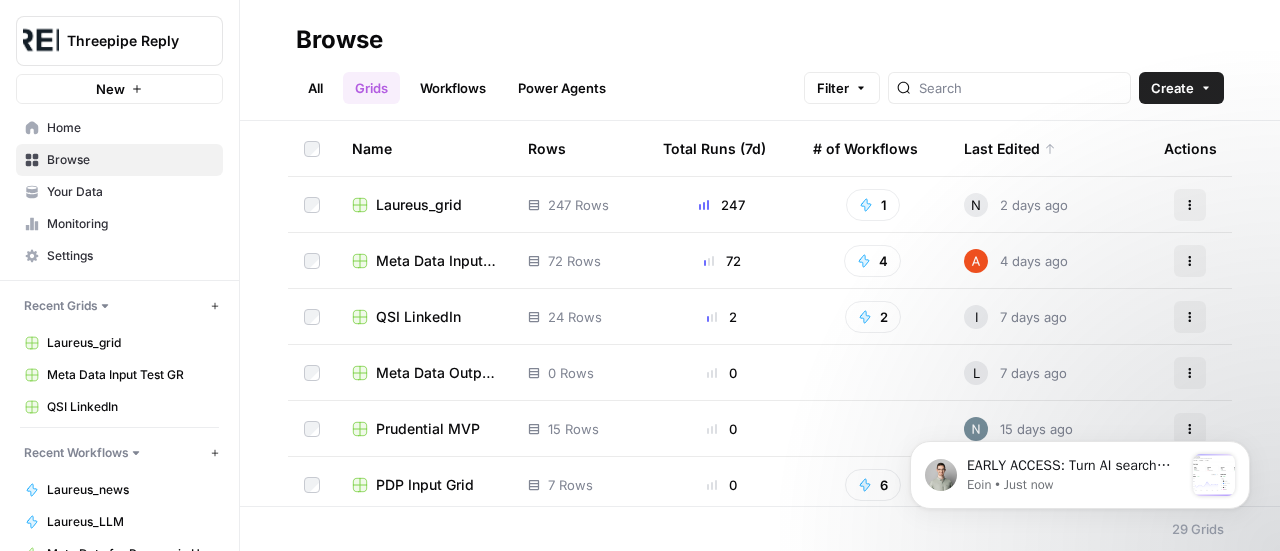 click on "Recent Workflows" at bounding box center (76, 453) 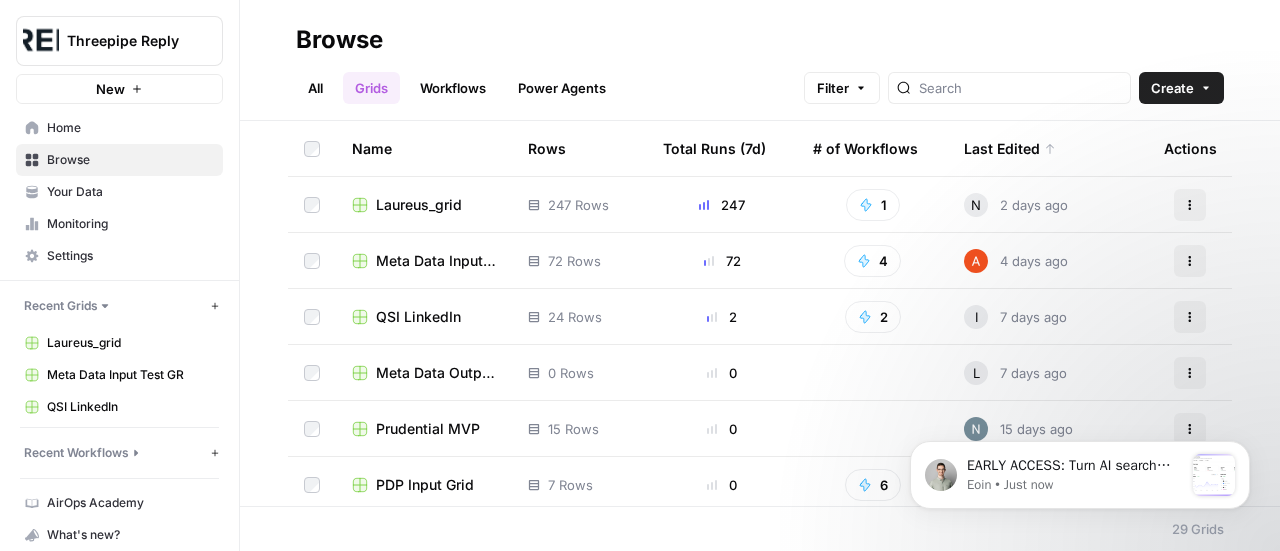 click on "Workflows" at bounding box center (453, 88) 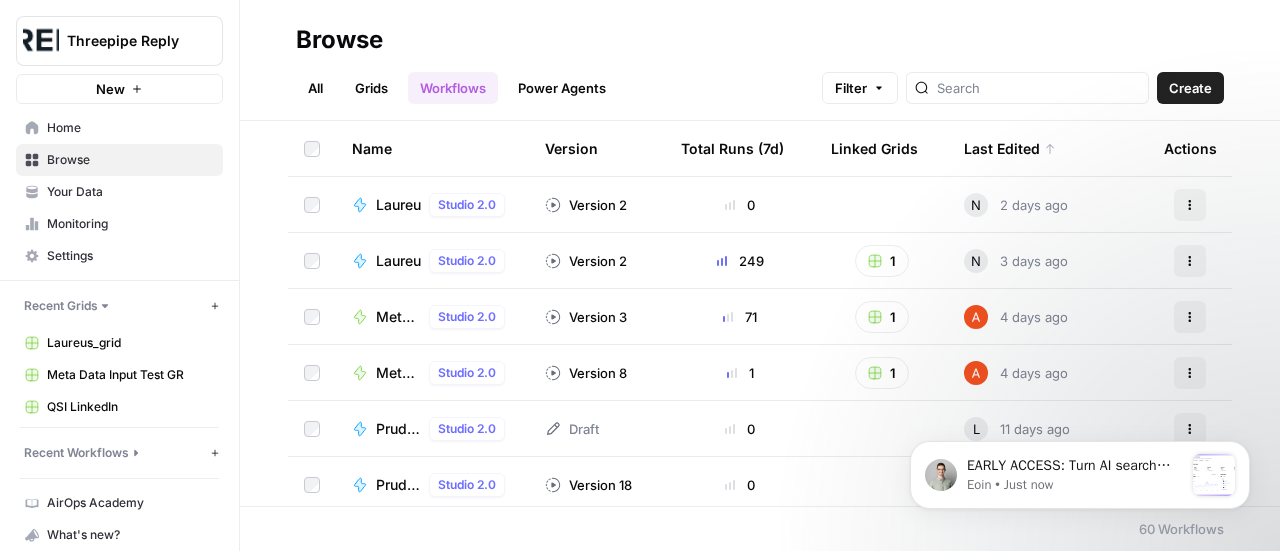 scroll, scrollTop: 100, scrollLeft: 0, axis: vertical 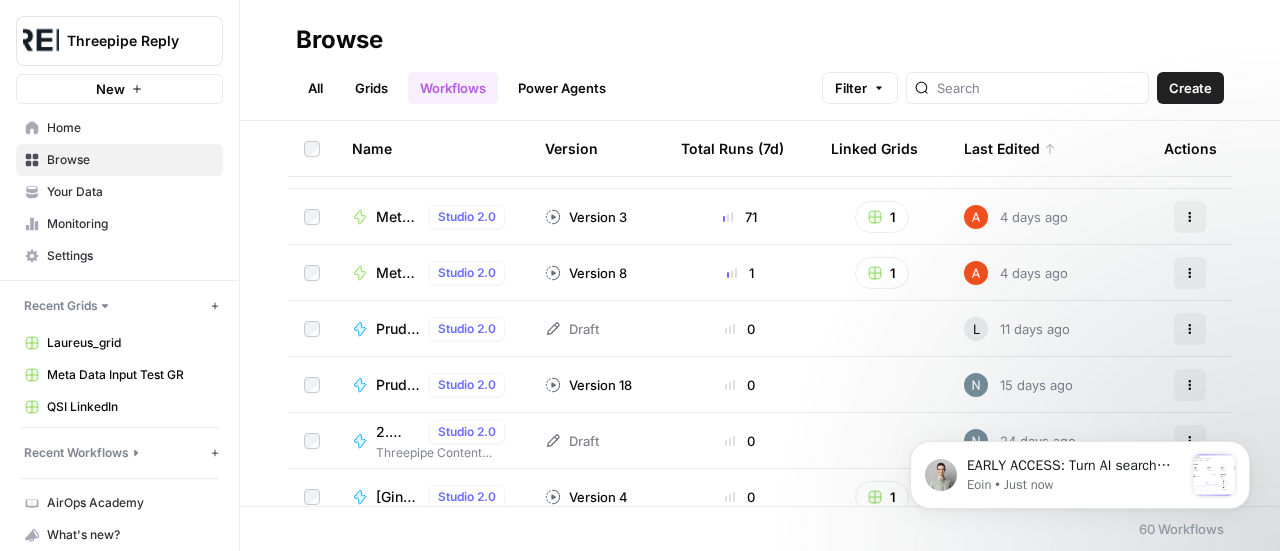 click on "Prudential MVP" at bounding box center [398, 385] 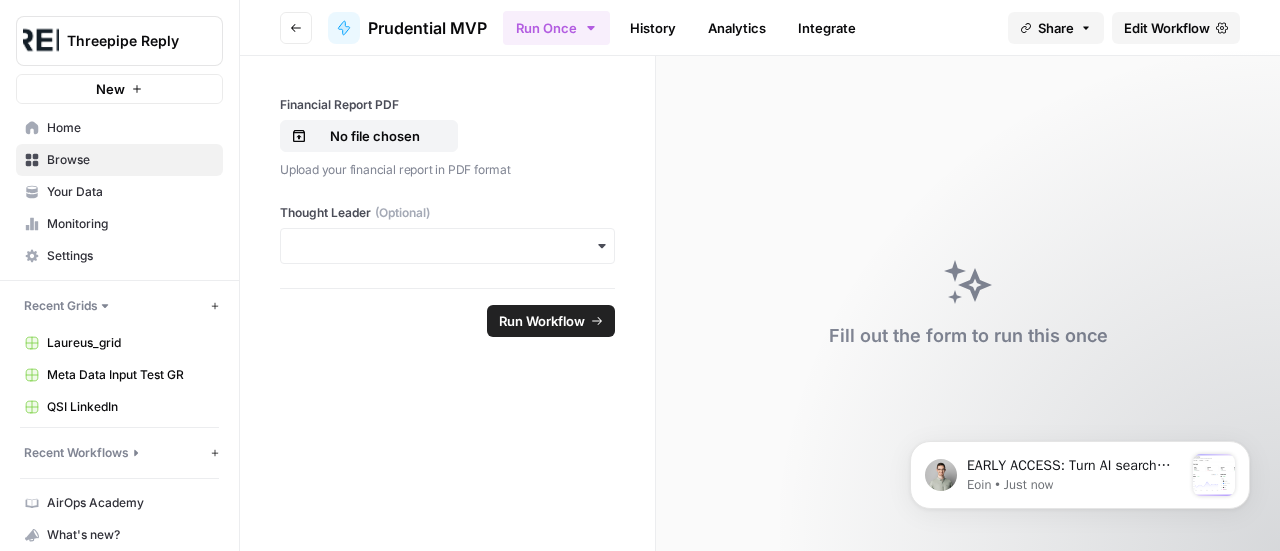 click on "Edit Workflow" at bounding box center [1167, 28] 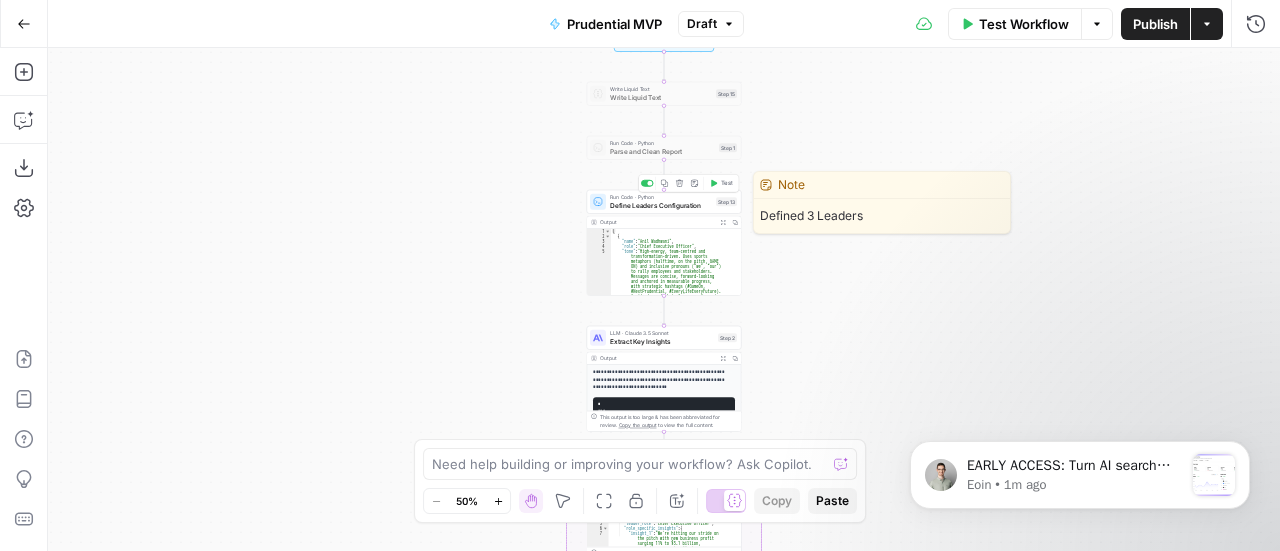 click on "Define Leaders Configuration" at bounding box center [661, 205] 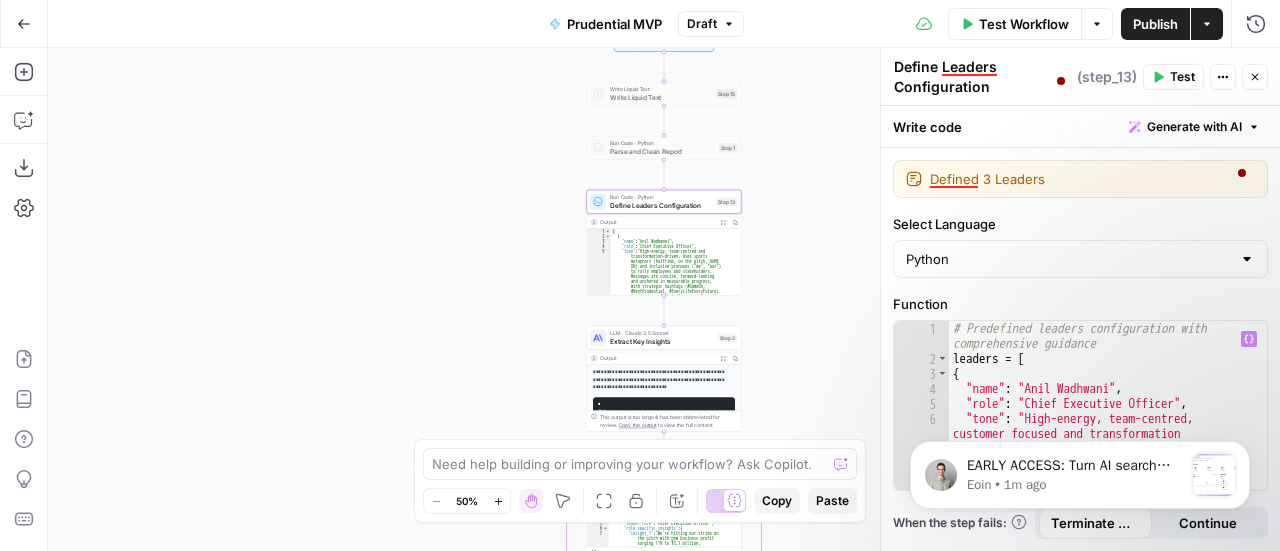 scroll, scrollTop: 60, scrollLeft: 0, axis: vertical 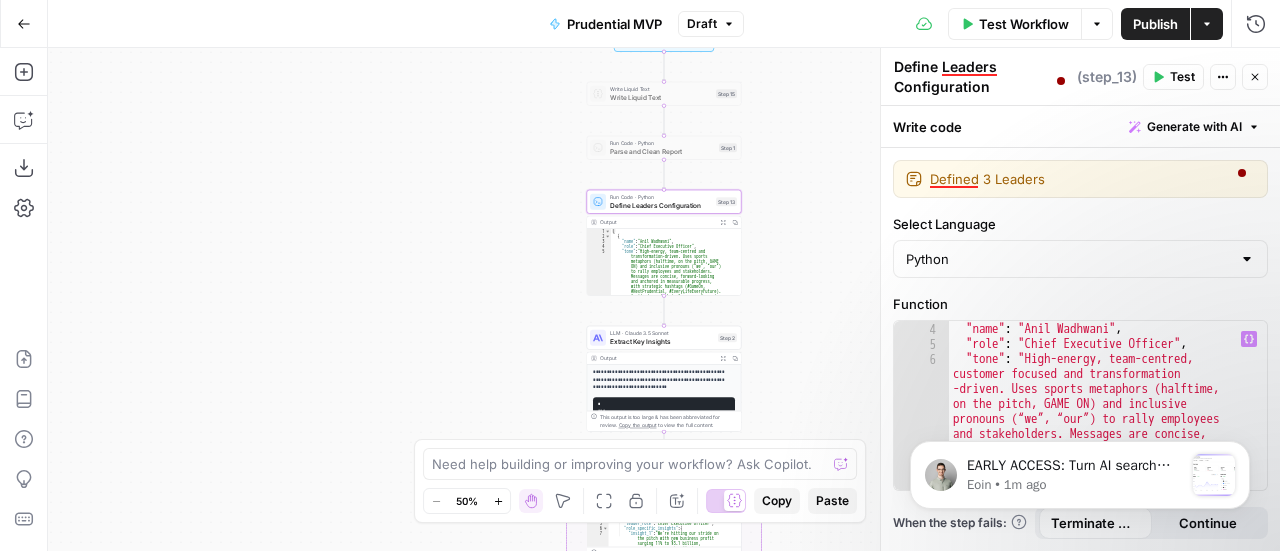 type on "**********" 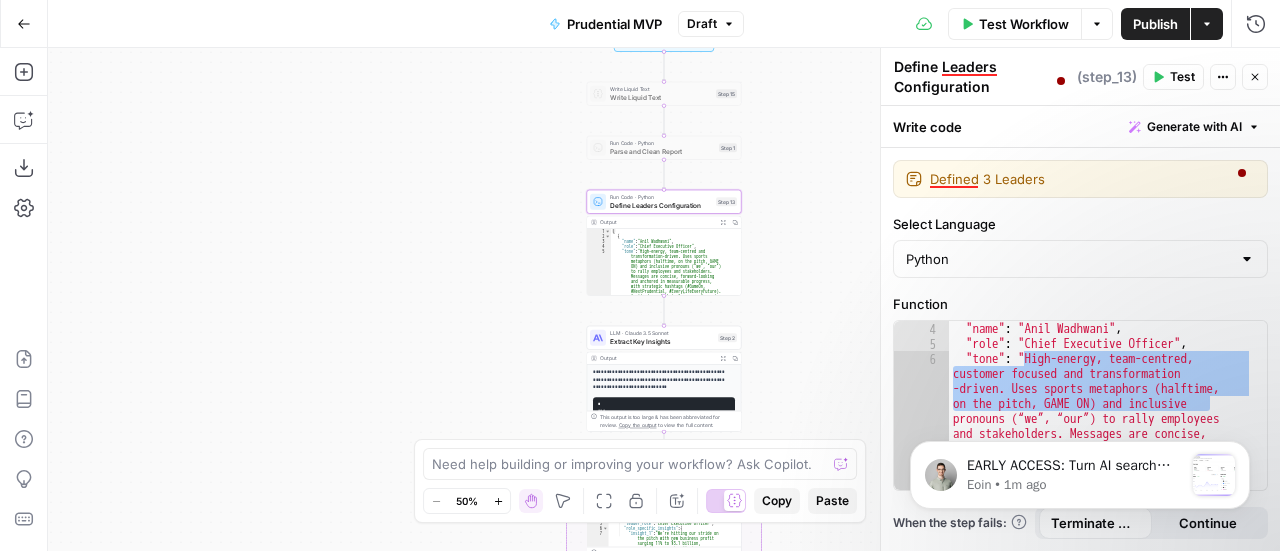 drag, startPoint x: 1203, startPoint y: 378, endPoint x: 1233, endPoint y: 393, distance: 33.54102 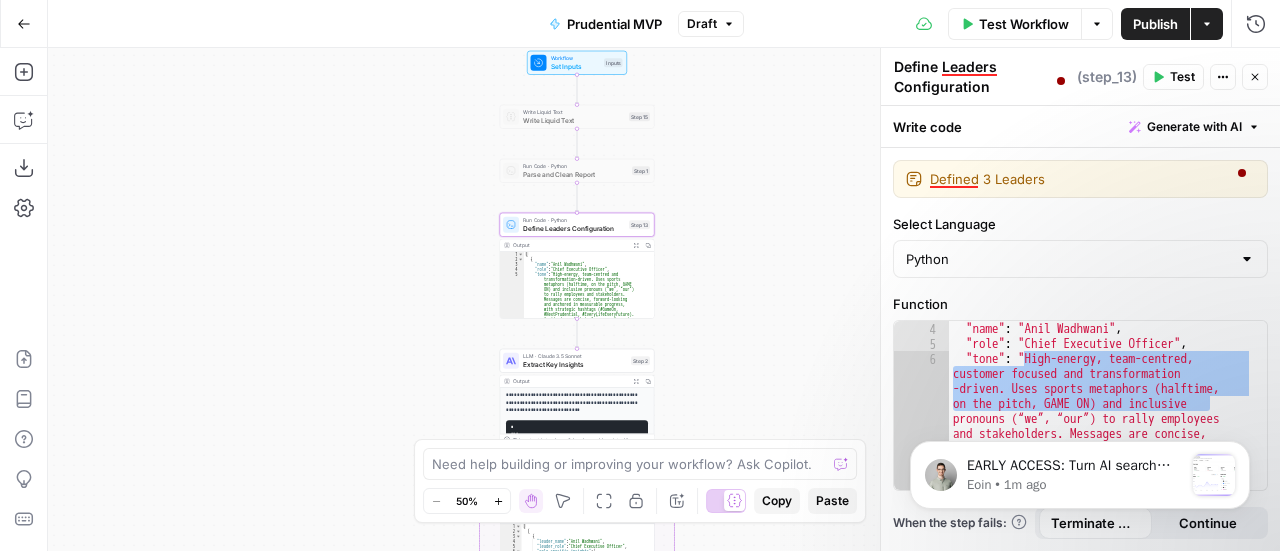 drag, startPoint x: 804, startPoint y: 258, endPoint x: 852, endPoint y: 250, distance: 48.6621 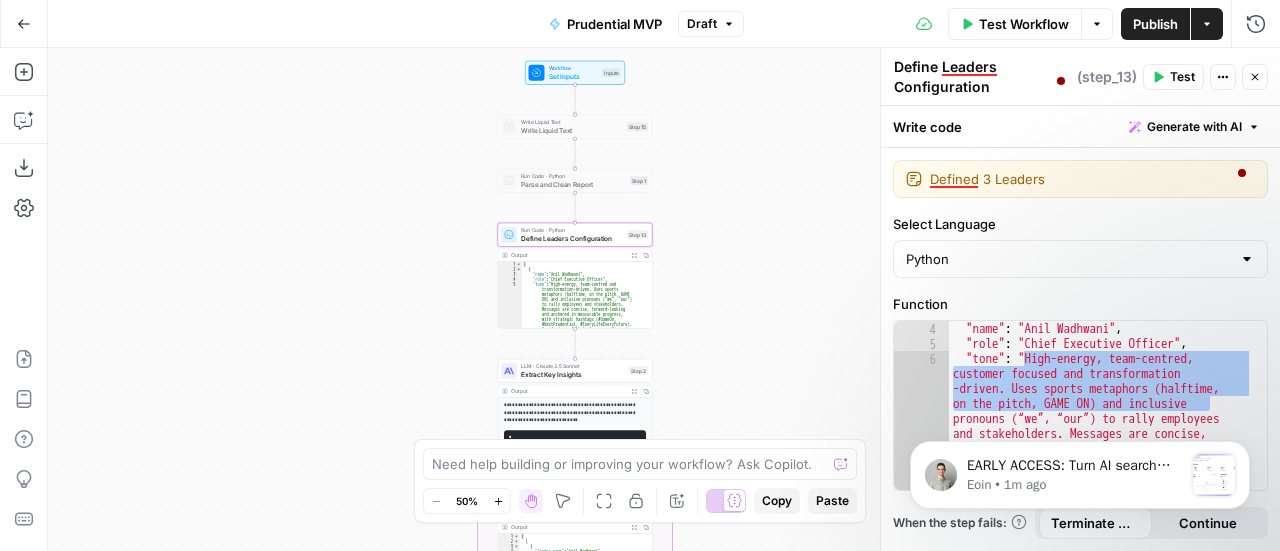 click on "Python" at bounding box center (1080, 259) 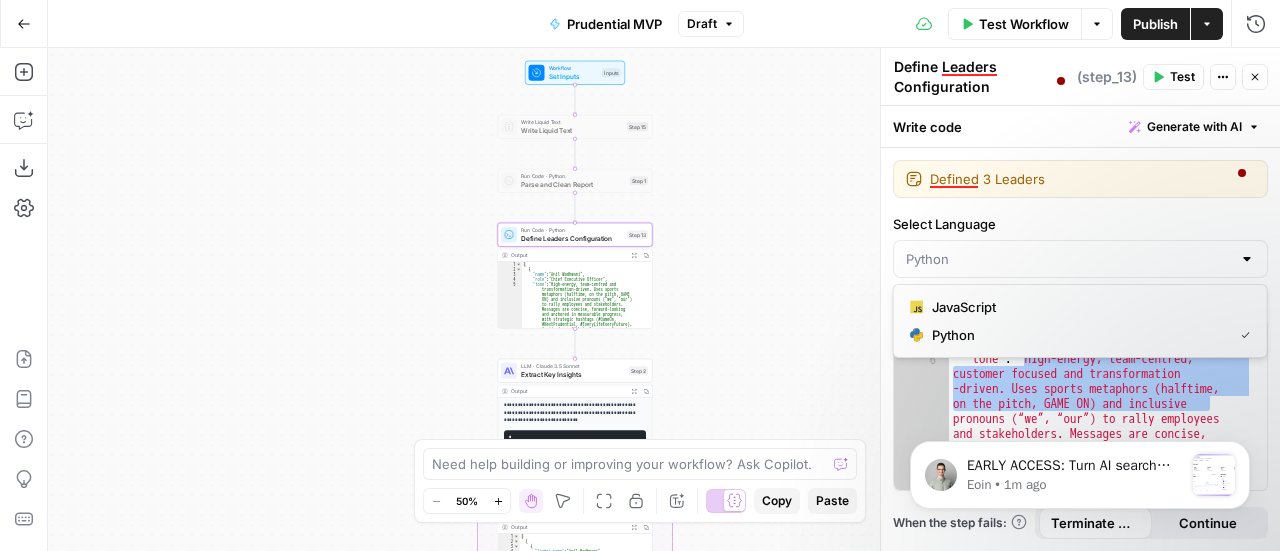 click at bounding box center (1080, 259) 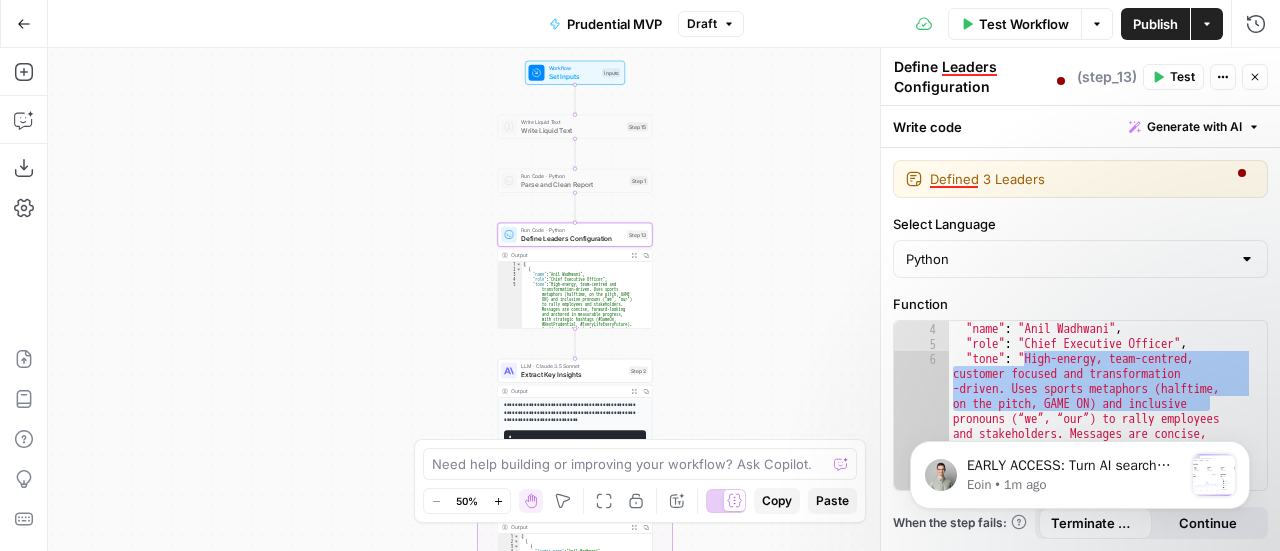 click on "Select Language" at bounding box center (1080, 224) 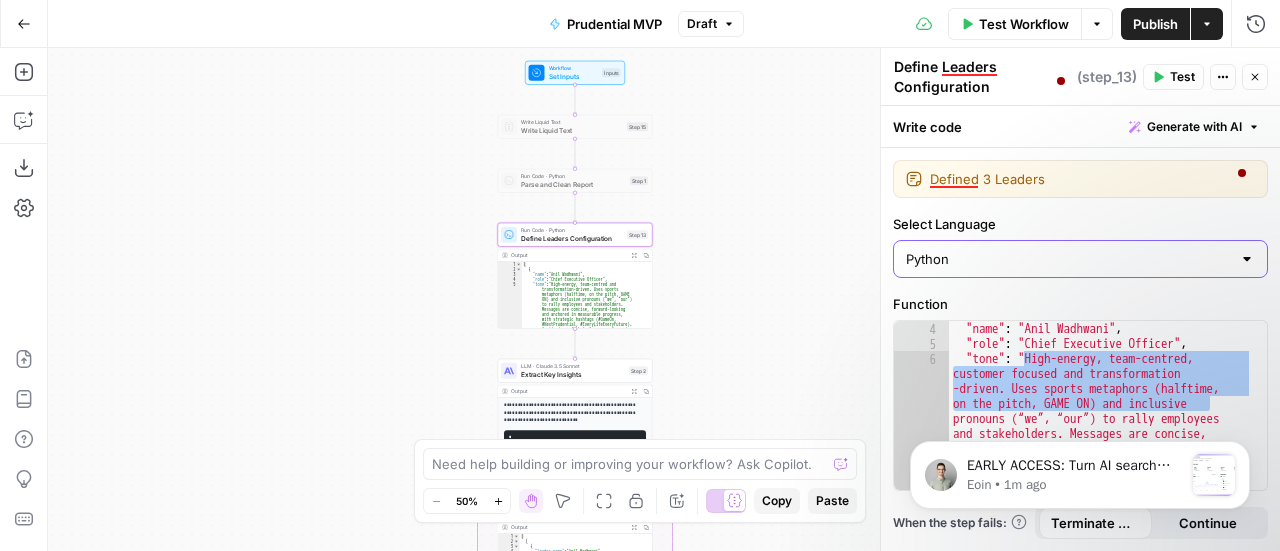 click on "Python" at bounding box center (1068, 259) 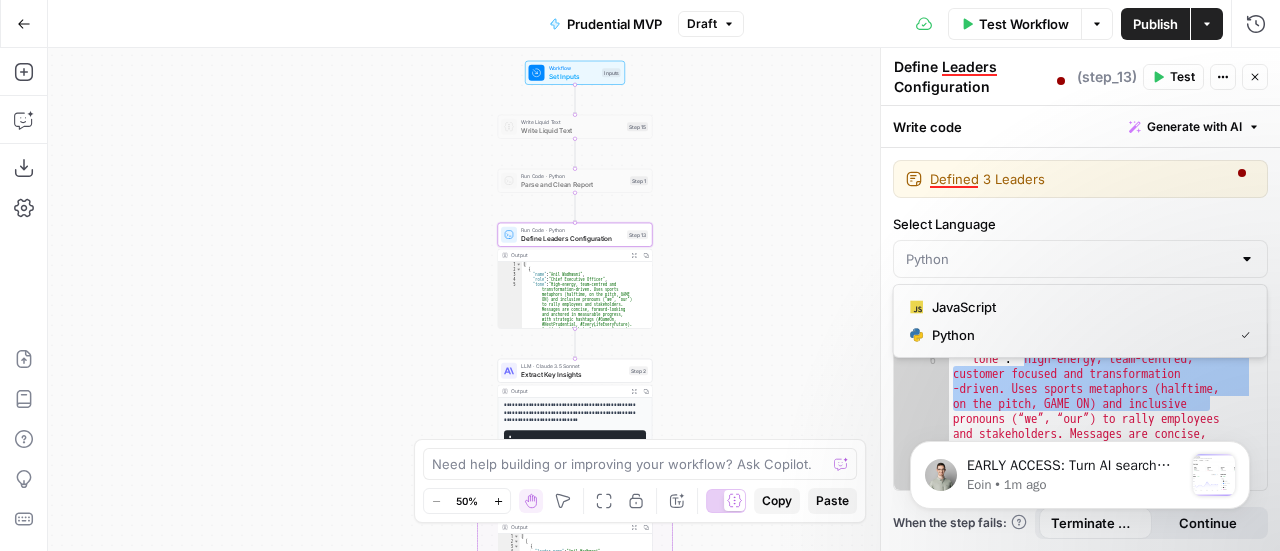 type on "Python" 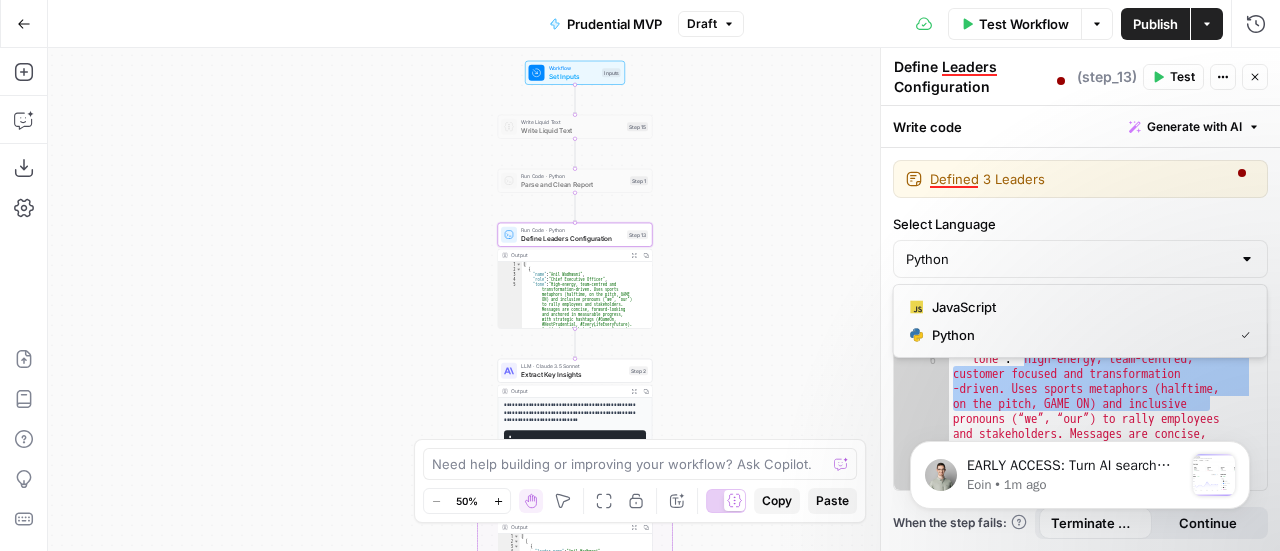 click on "true false Workflow Set Inputs Inputs Write Liquid Text Write Liquid Text Step 15 Run Code · Python Parse and Clean Report Step 1 Run Code · Python Define Leaders Configuration Step 13 Output Expand Output Copy 1 2 3 4 5 [    {      "name" :  "Anil Wadhwani" ,      "role" :  "Chief Executive Officer" ,      "tone" :  "High-energy, team-centred and           transformation-driven. Uses sports           metaphors (halftime, on the pitch, GAME           ON) and inclusive pronouns (“we”, “our”)           to rally employees and stakeholders.           Messages are concise, forward-looking           and anchored in measurable progress,           with strategic hashtags (#GameOn,           #NextPrudential, #EveryLifeEveryFuture).           Avoids dense technical jargon, favouring           plain language that links performance to           customer impact." ,     LLM · Claude 3.5 Sonnet Extract Key Insights Step 2" at bounding box center (664, 299) 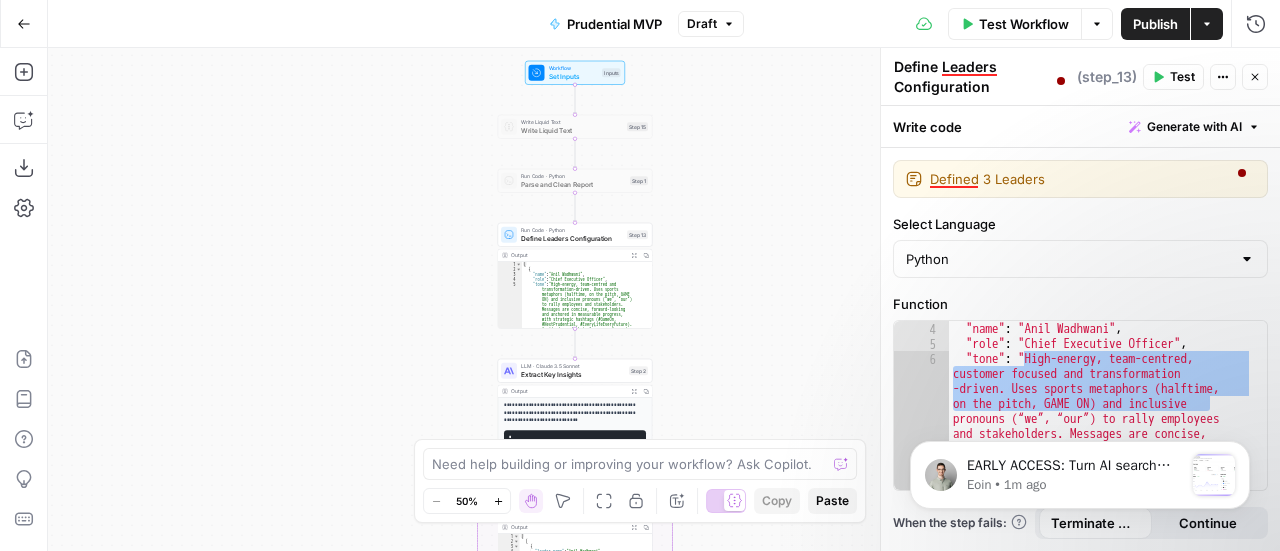 click on ""name" :   "Anil Wadhwani" ,    "role" :   "Chief Executive Officer" ,    "tone" :   "High-energy, team-centred,  customer focused and transformation -driven. Uses sports metaphors (halftime,  on the pitch, GAME ON) and inclusive  pronouns (“we”, “our”) to rally employees  and stakeholders. Messages are concise,  forward-looking and anchored in  measurable progress, with strategic  hashtags (#GameOn, #NextPrudential,  #EveryLifeEveryFuture). Avoids dense  technical jargon, favouring plain  language that links performance to people  and customer impact." ," at bounding box center (1101, 512) 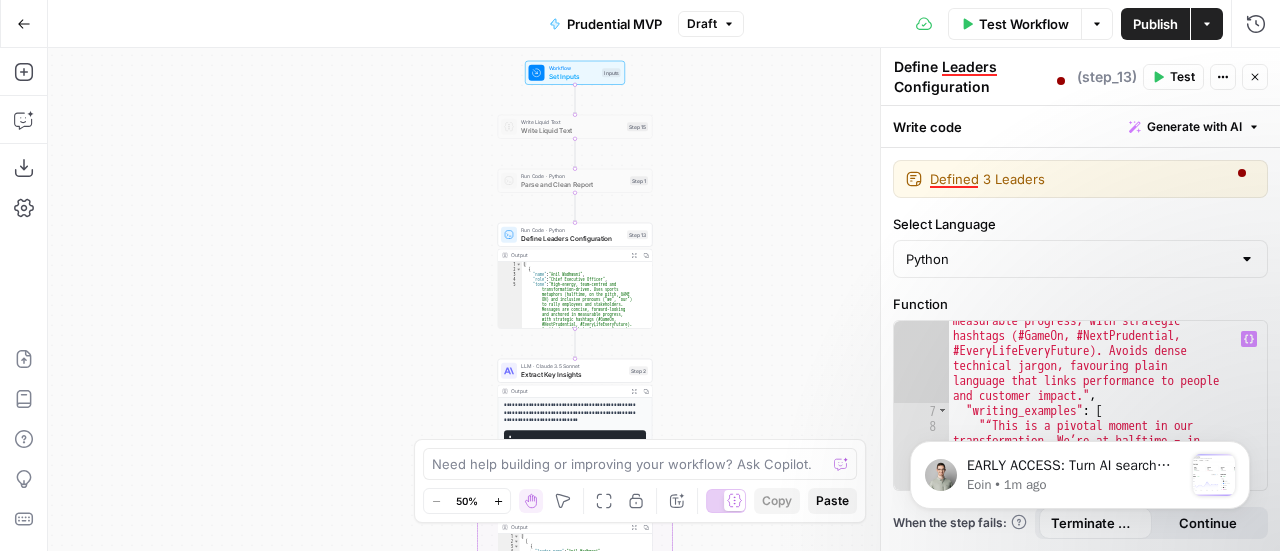 scroll, scrollTop: 210, scrollLeft: 0, axis: vertical 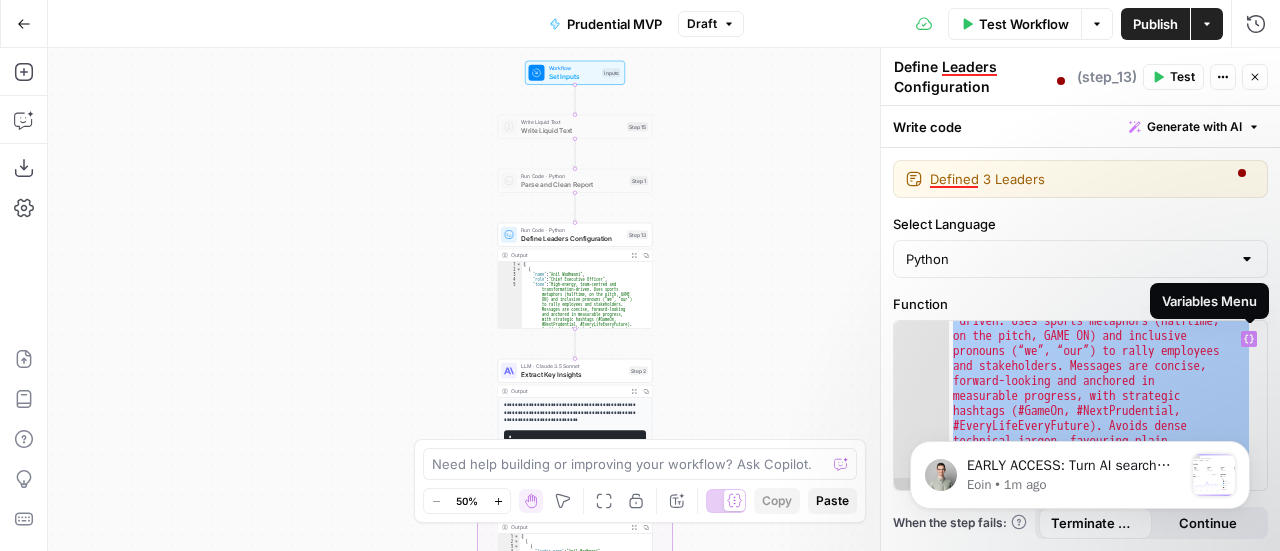 type on "**********" 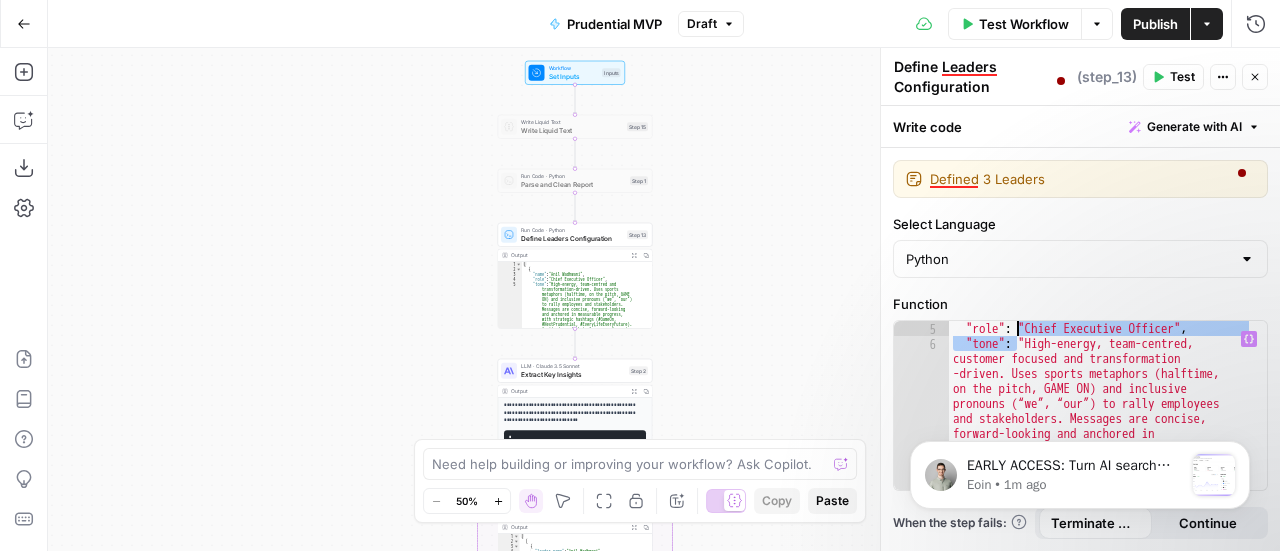 scroll, scrollTop: 75, scrollLeft: 0, axis: vertical 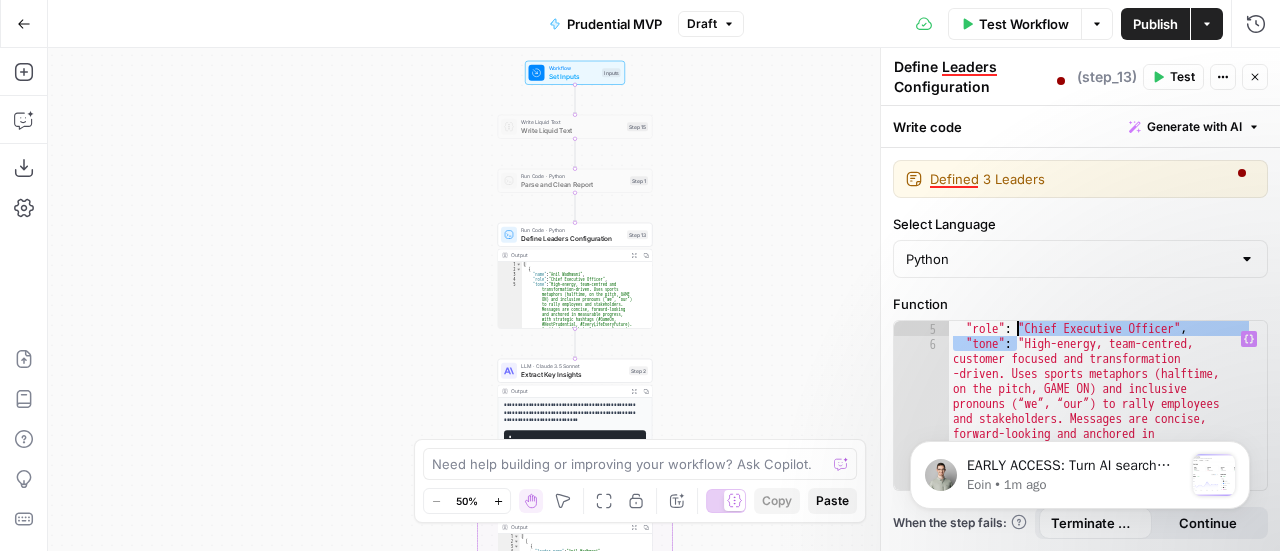 type on "**********" 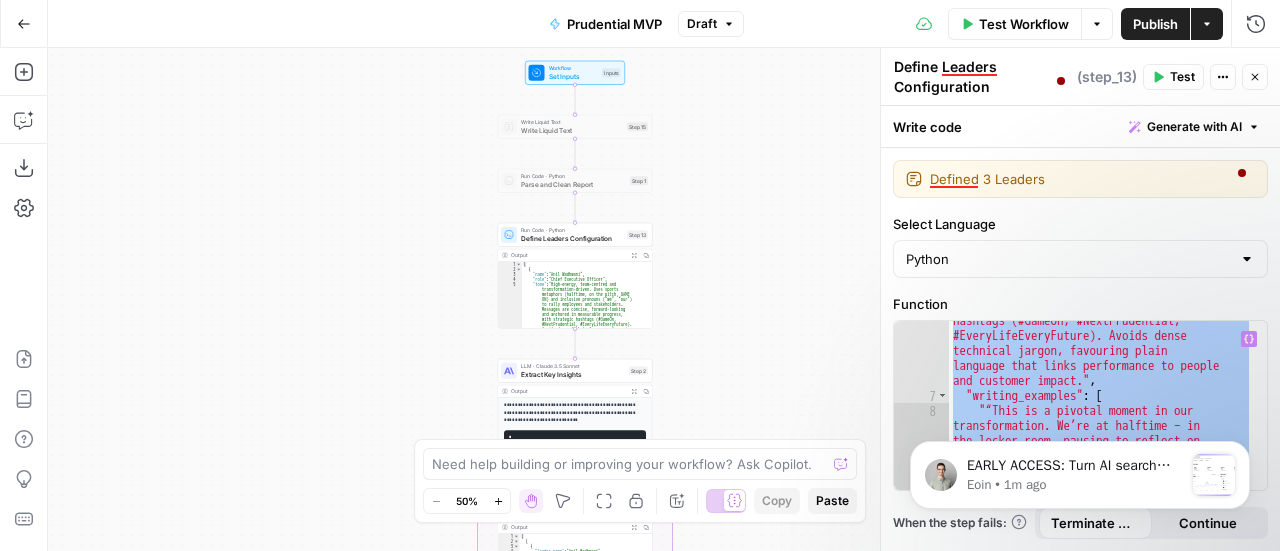 scroll, scrollTop: 218, scrollLeft: 0, axis: vertical 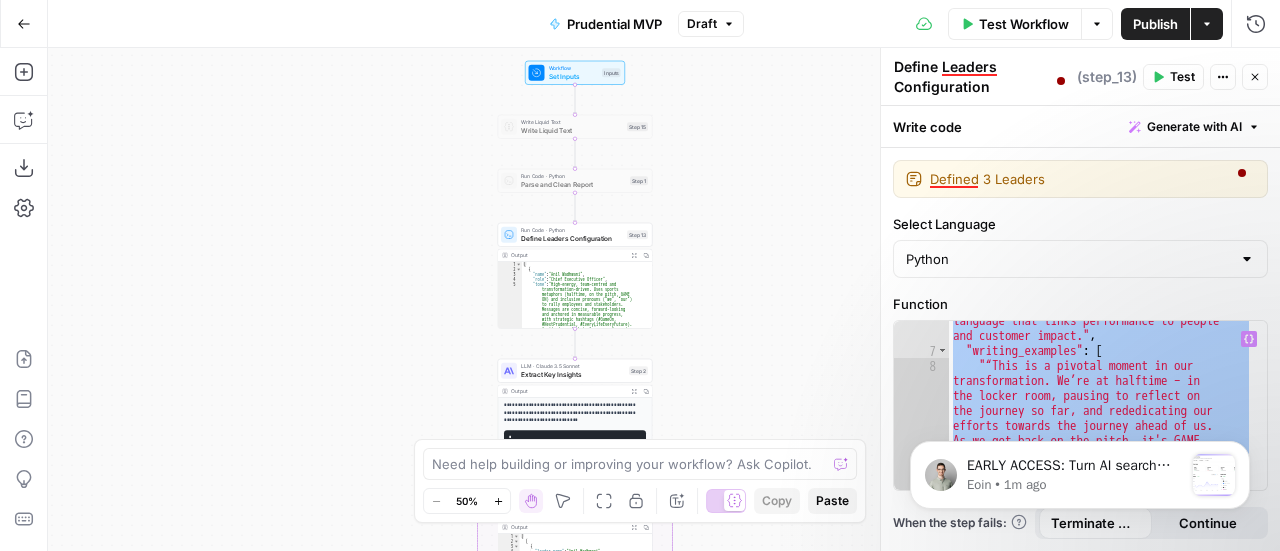 type on "**********" 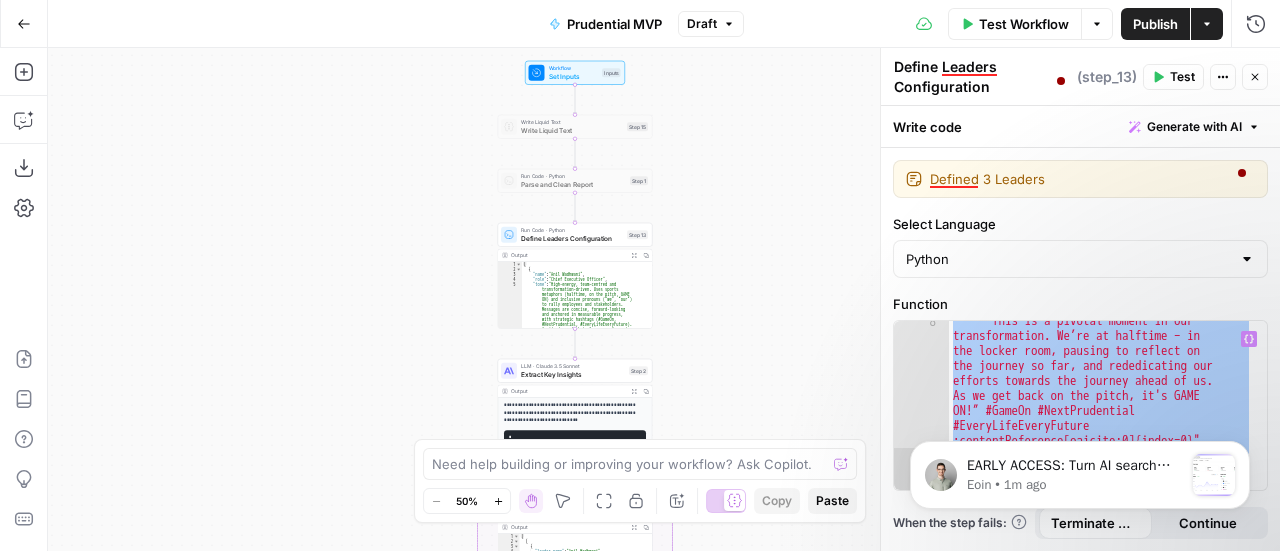 scroll, scrollTop: 308, scrollLeft: 0, axis: vertical 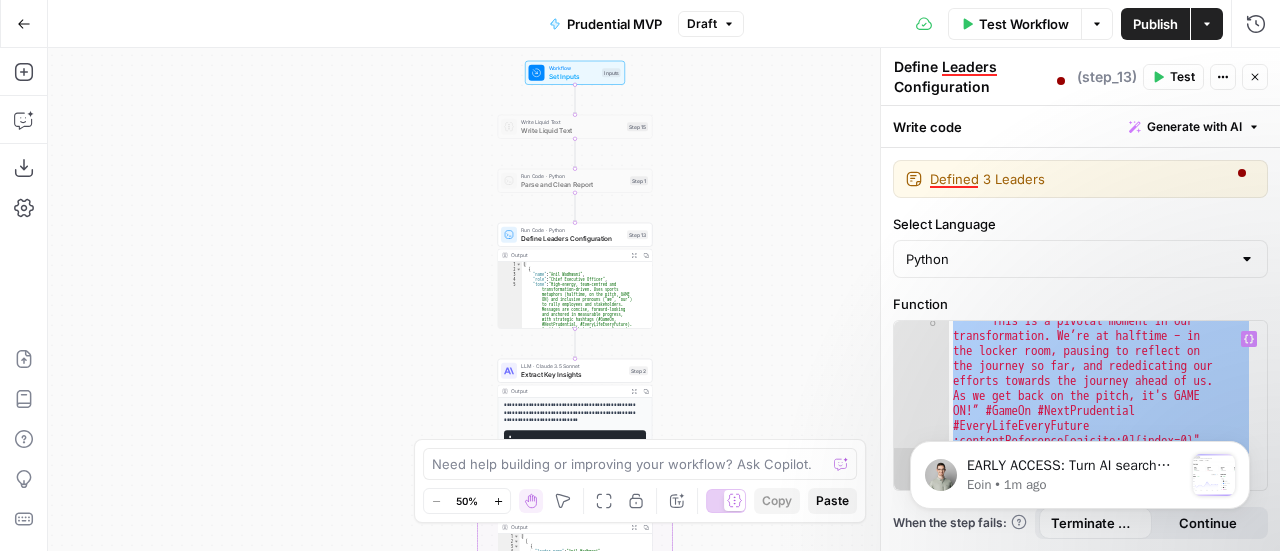 type on "**********" 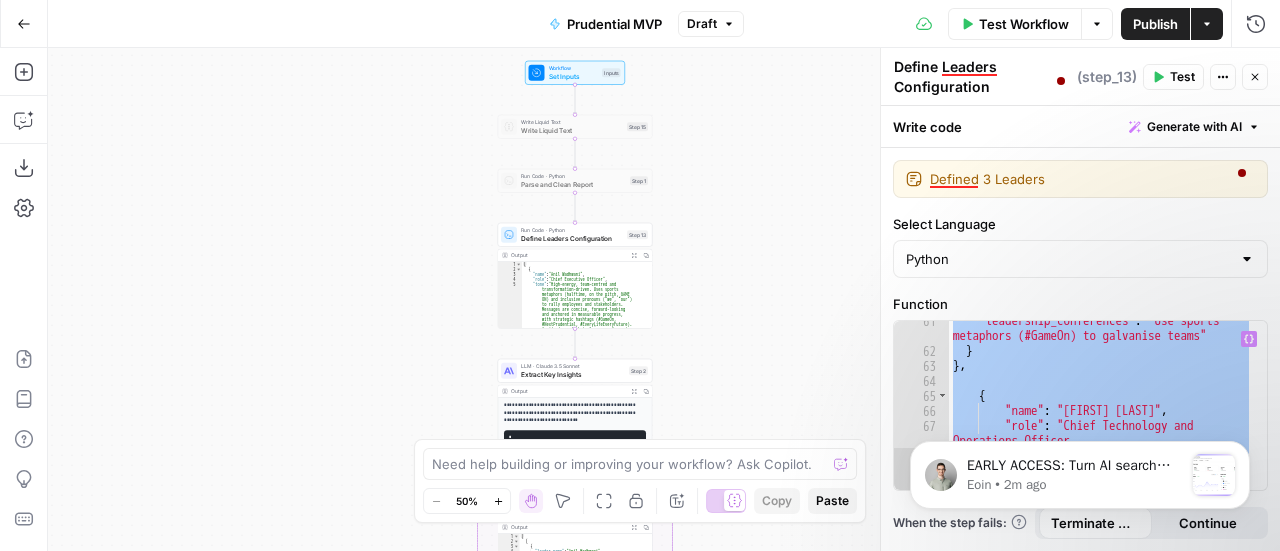 scroll, scrollTop: 1988, scrollLeft: 0, axis: vertical 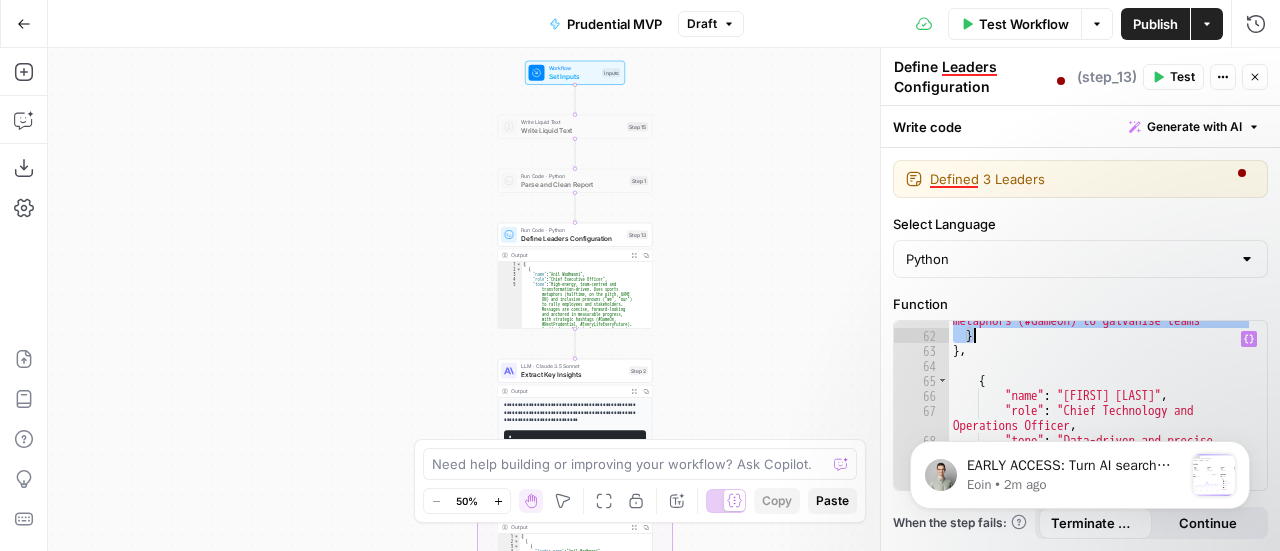 type on "**********" 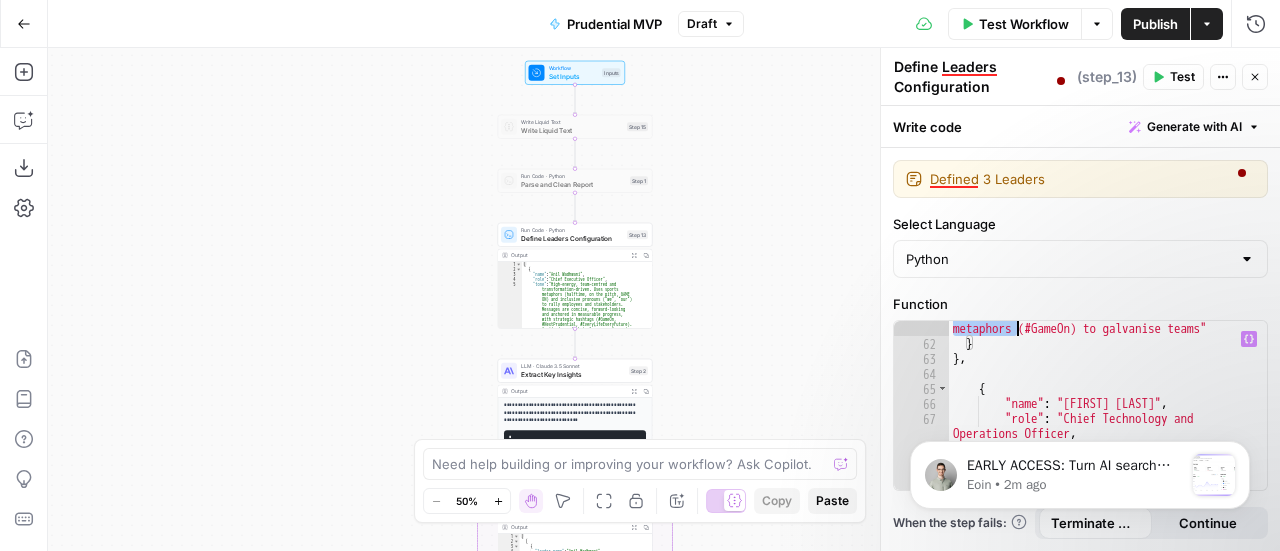 scroll, scrollTop: 1980, scrollLeft: 0, axis: vertical 